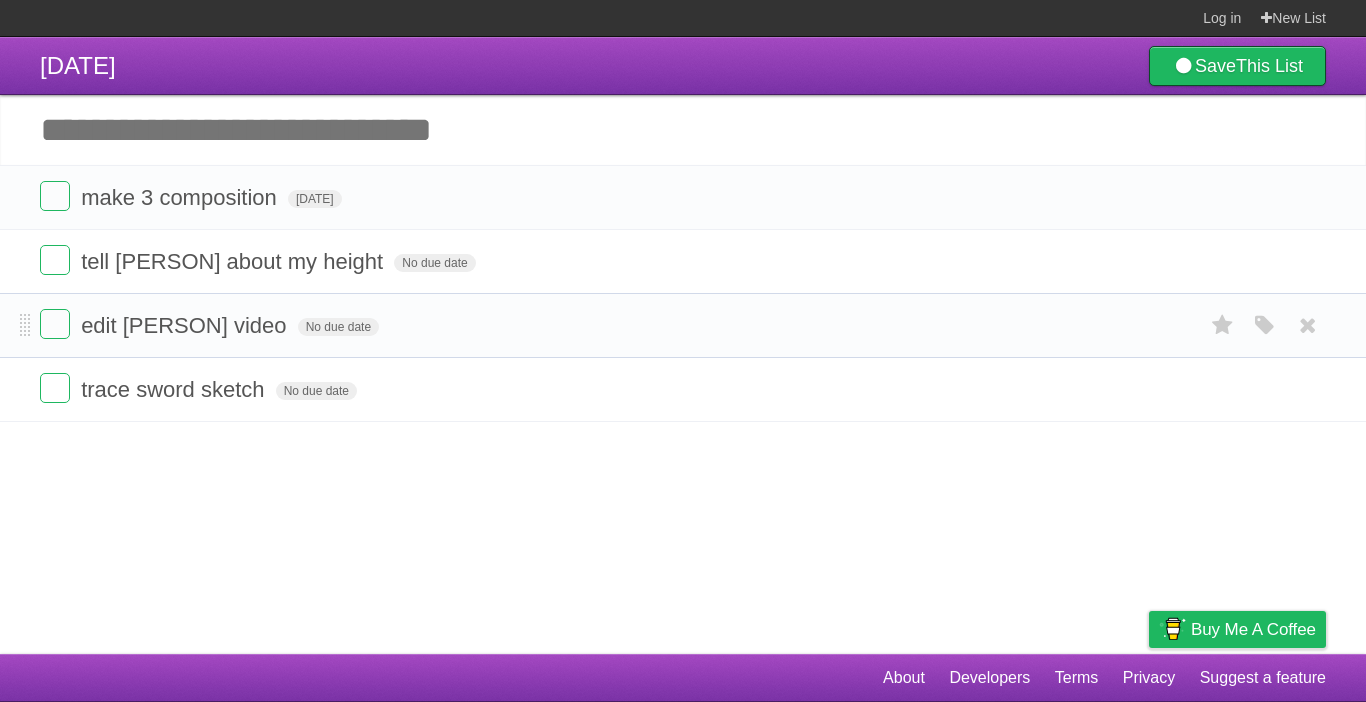 scroll, scrollTop: 0, scrollLeft: 0, axis: both 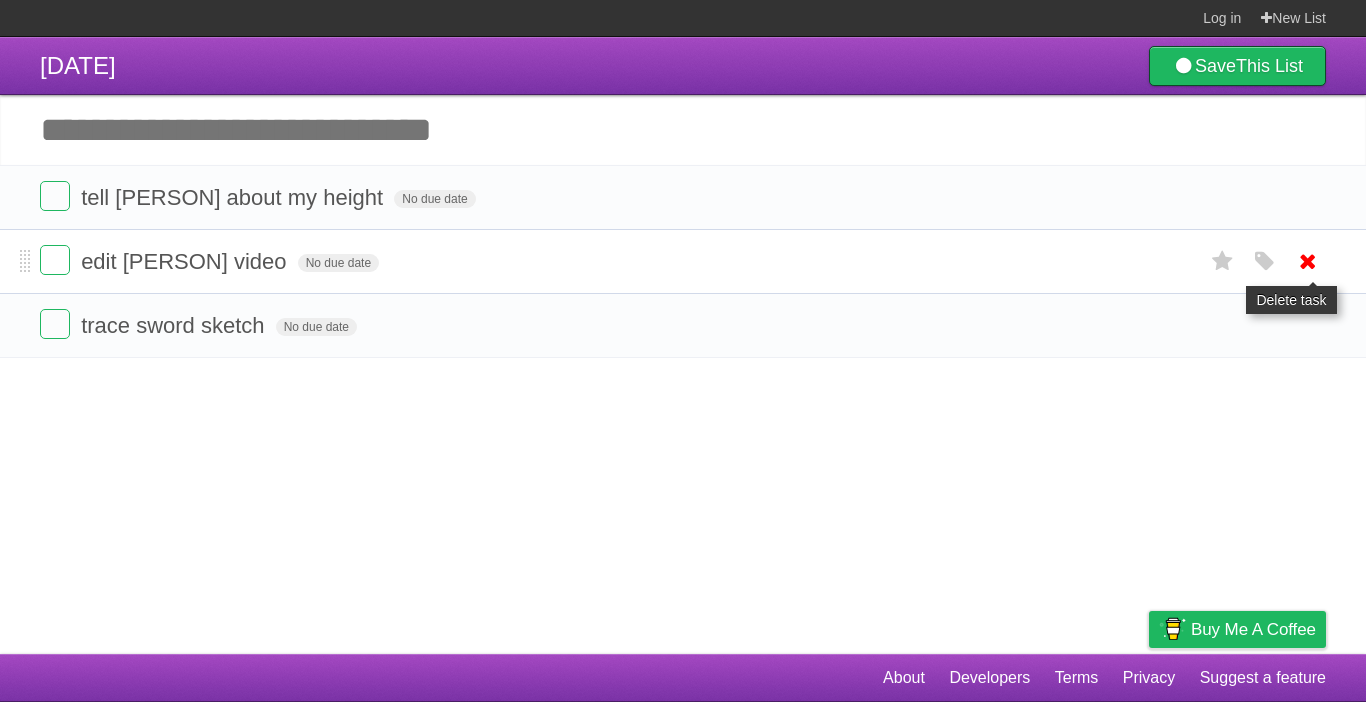 click at bounding box center (1308, 261) 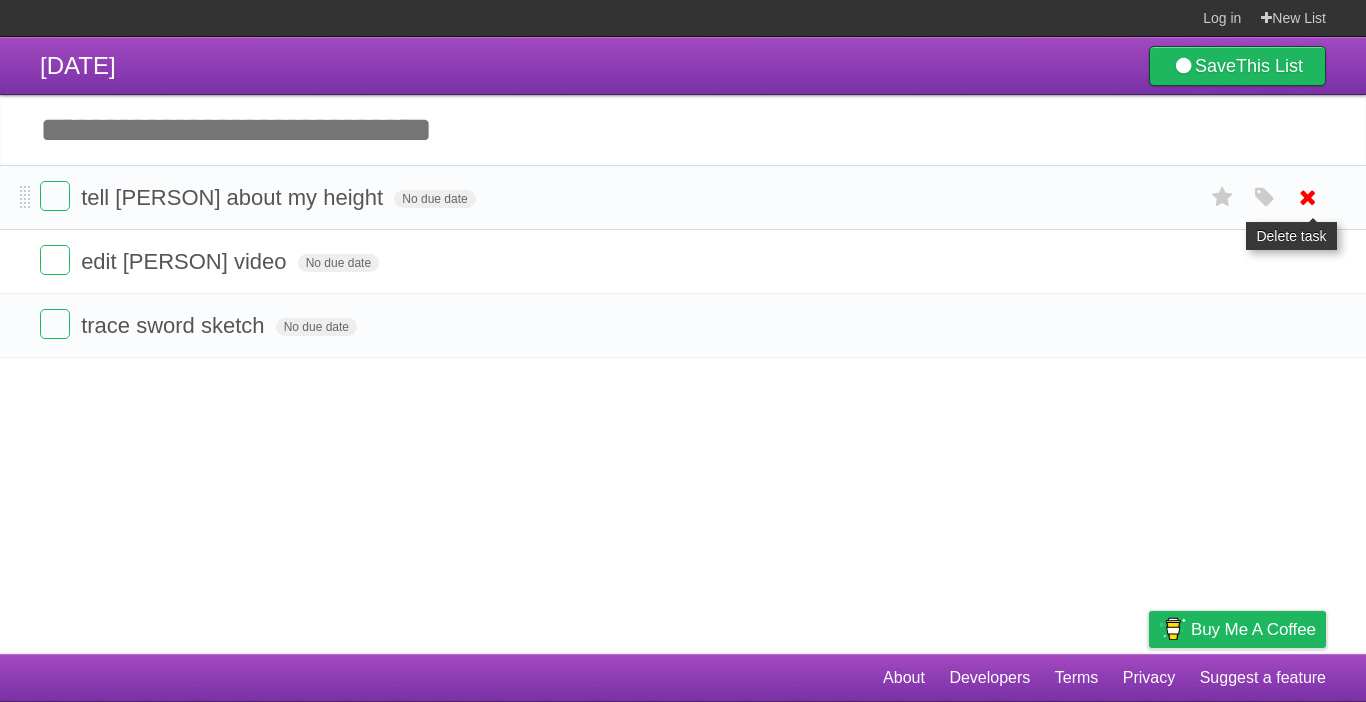 click at bounding box center (1308, 197) 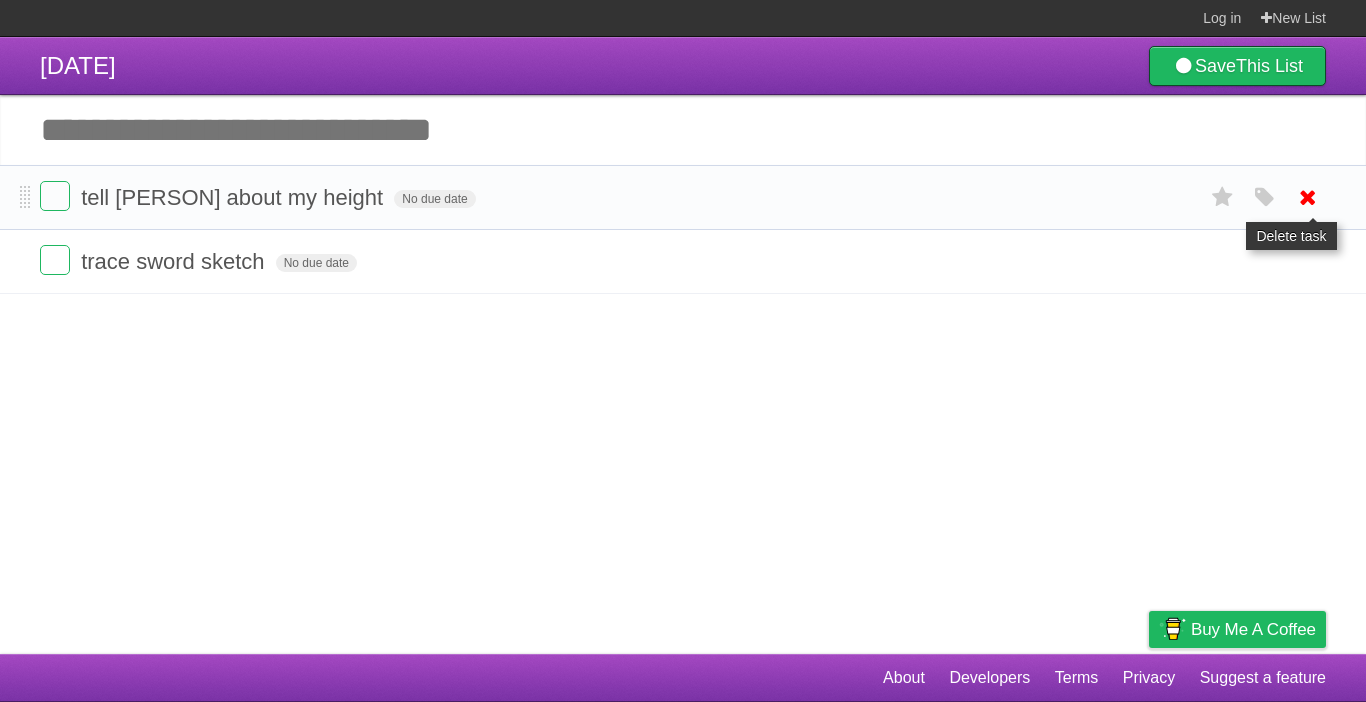 click at bounding box center [1308, 197] 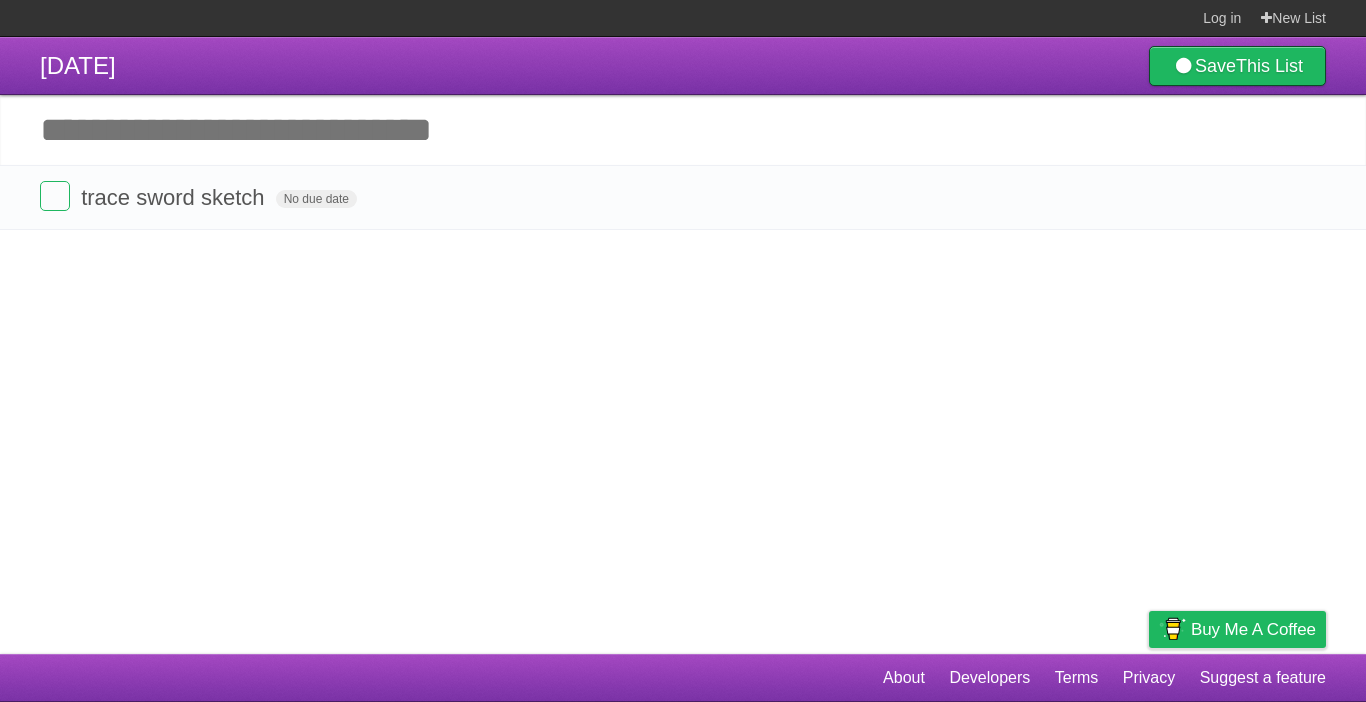 click at bounding box center (1308, 197) 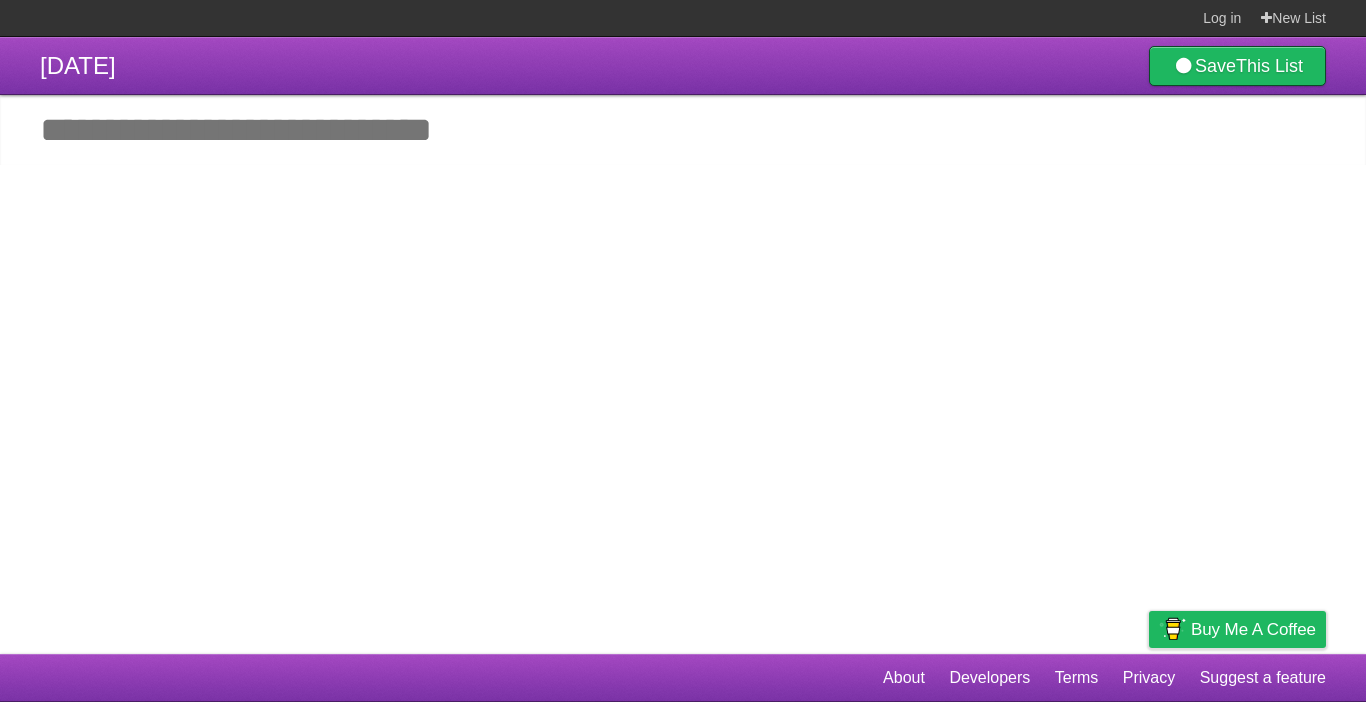 click on "[DATE]
Save  This List
Add another task
*********" at bounding box center (683, 345) 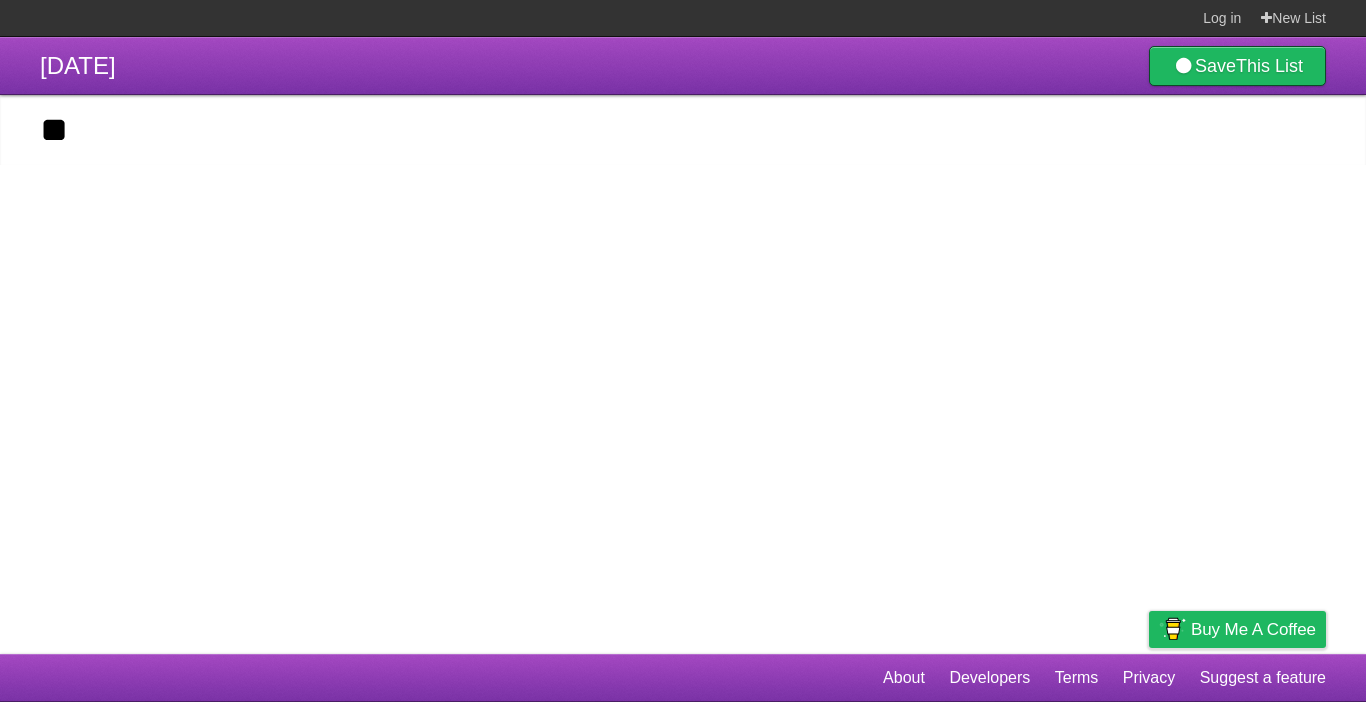 type on "*" 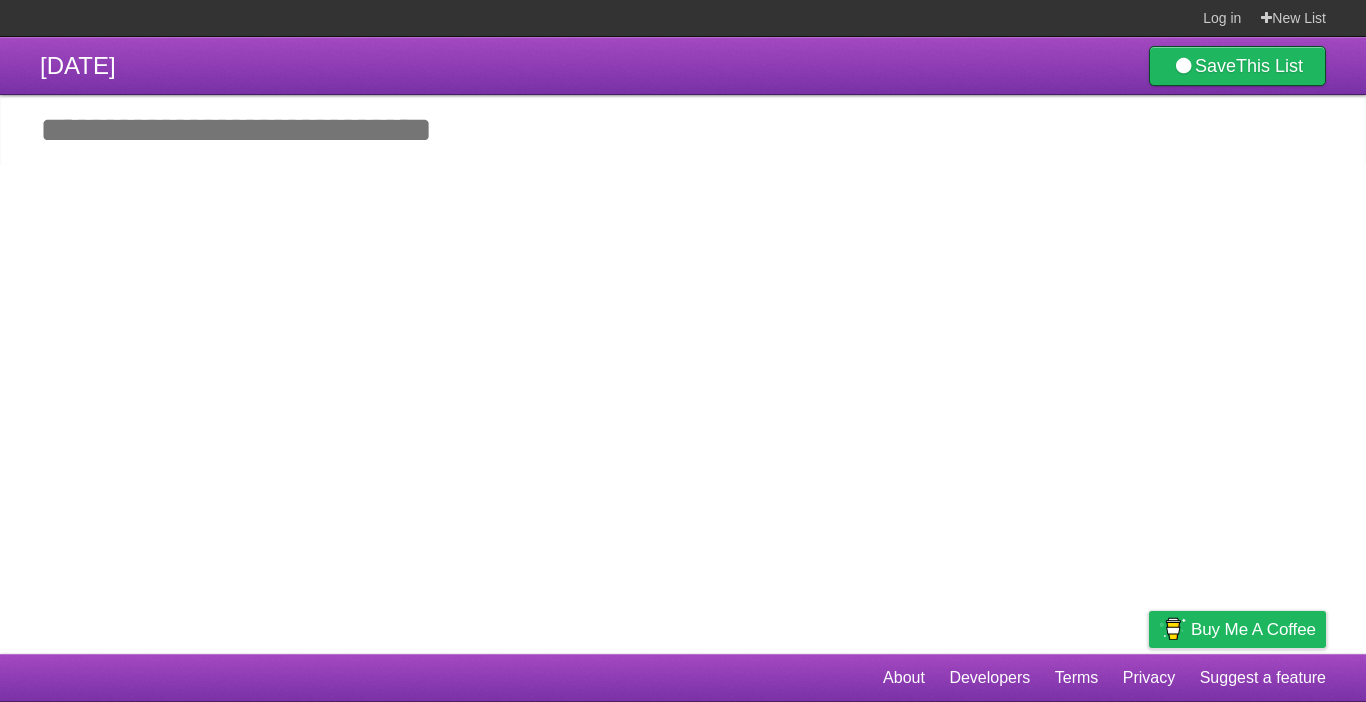 type on "*" 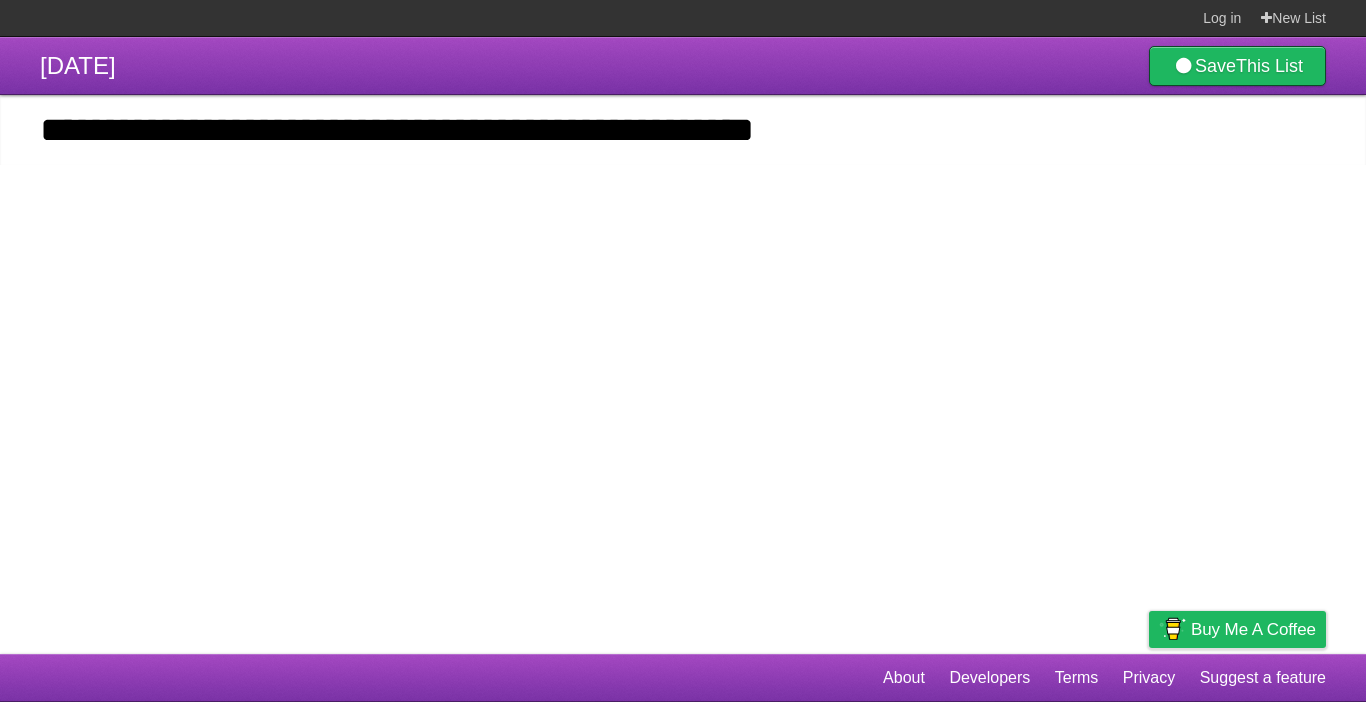 type on "**********" 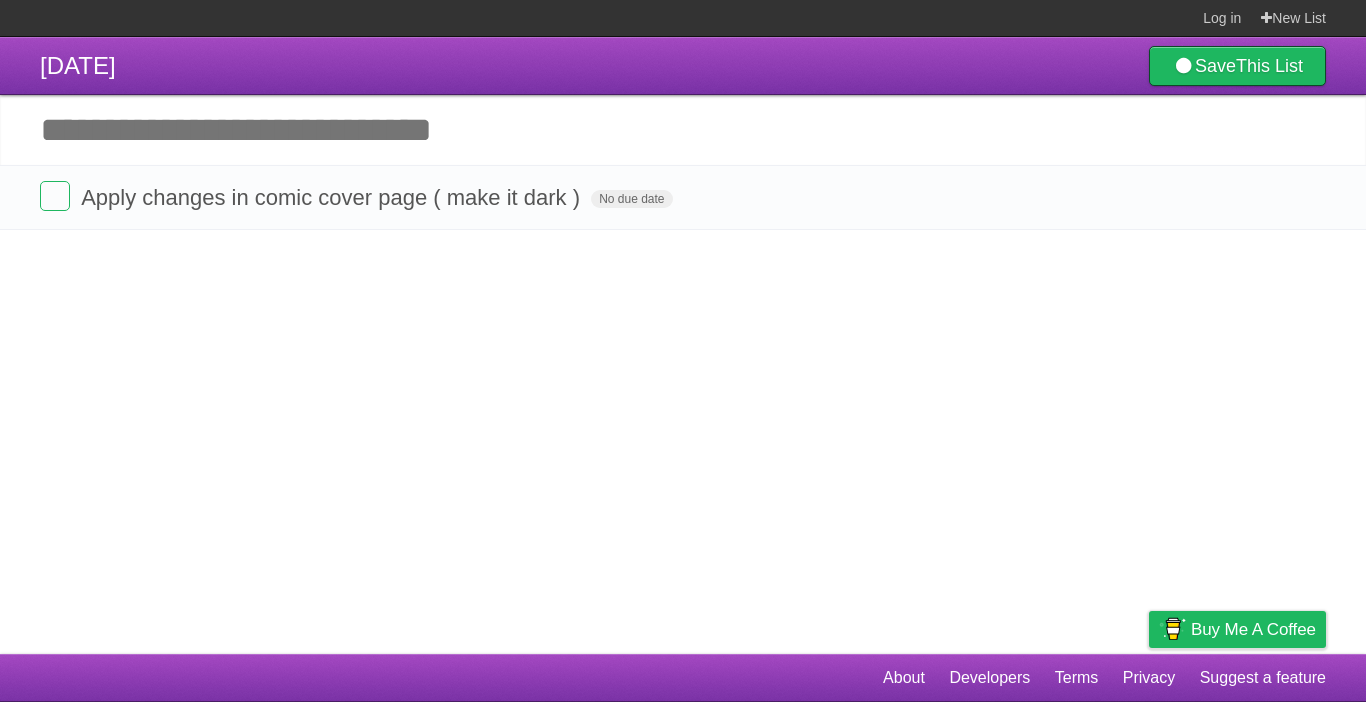 click on "Add another task" at bounding box center (683, 130) 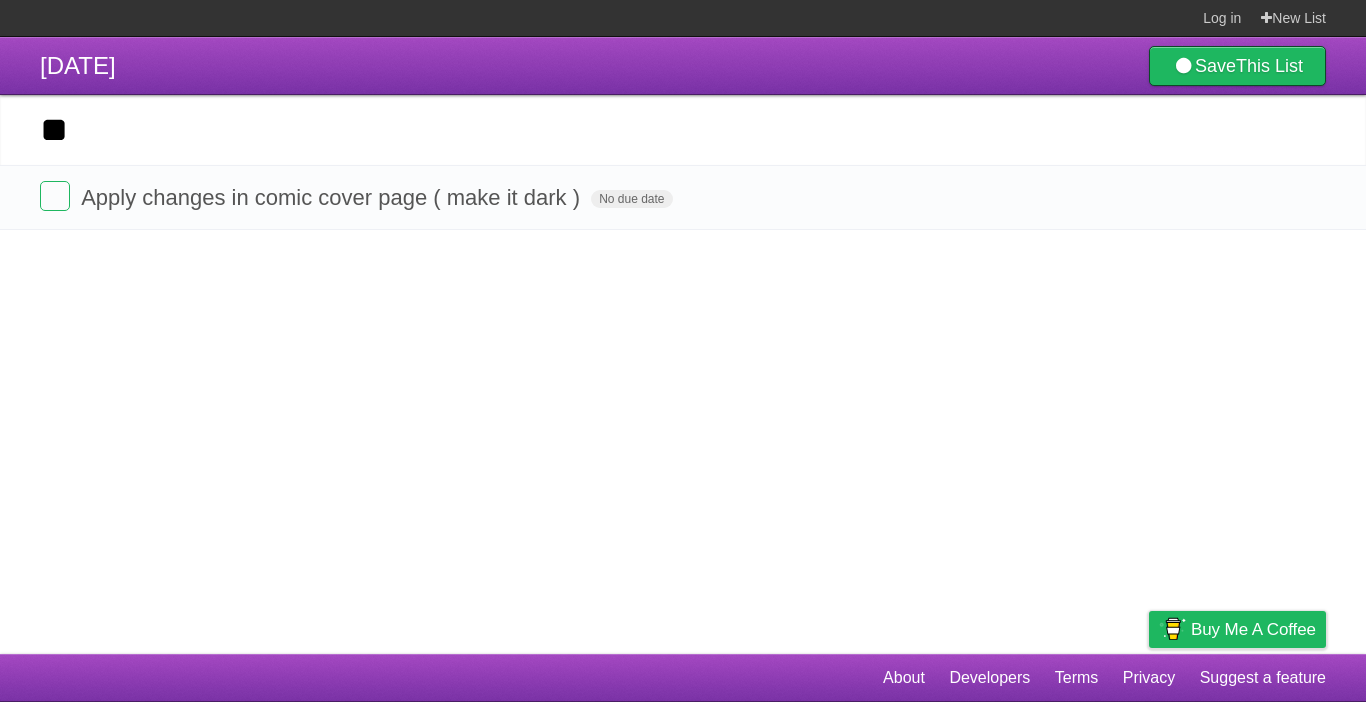 type on "*" 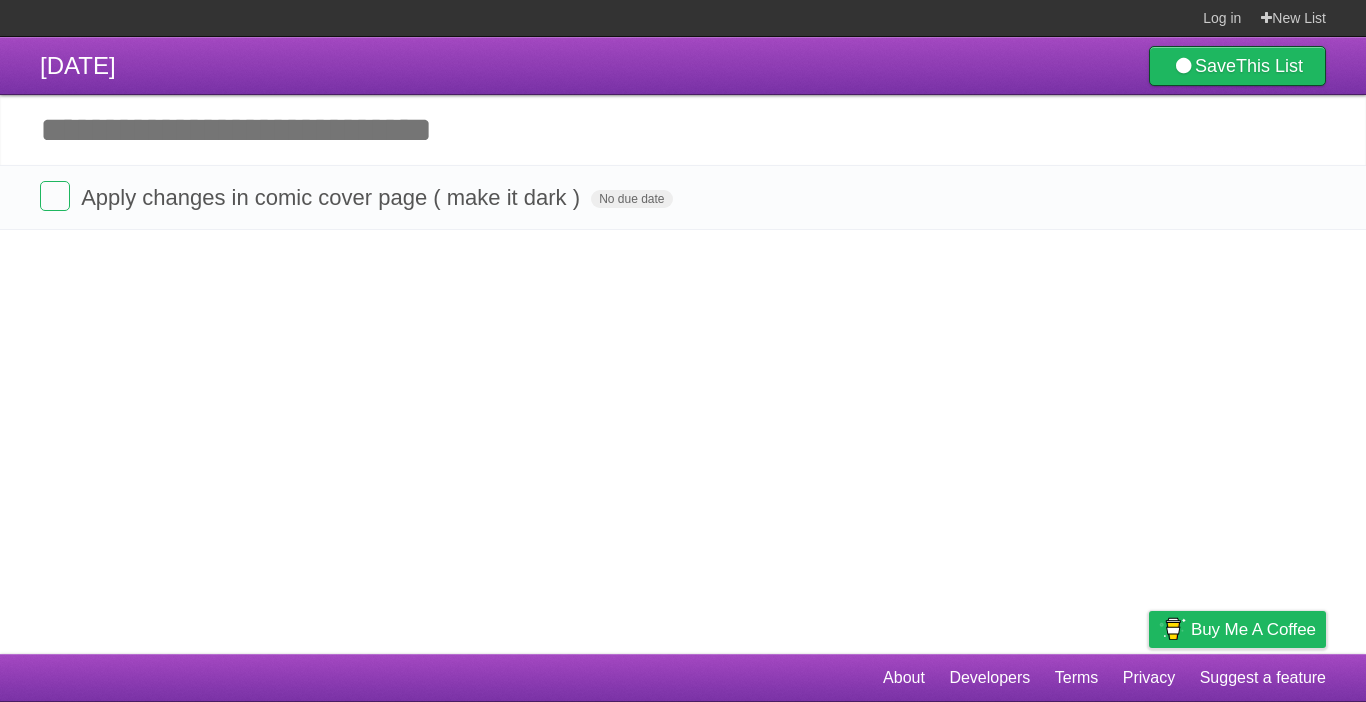 click on "Add another task" at bounding box center (683, 130) 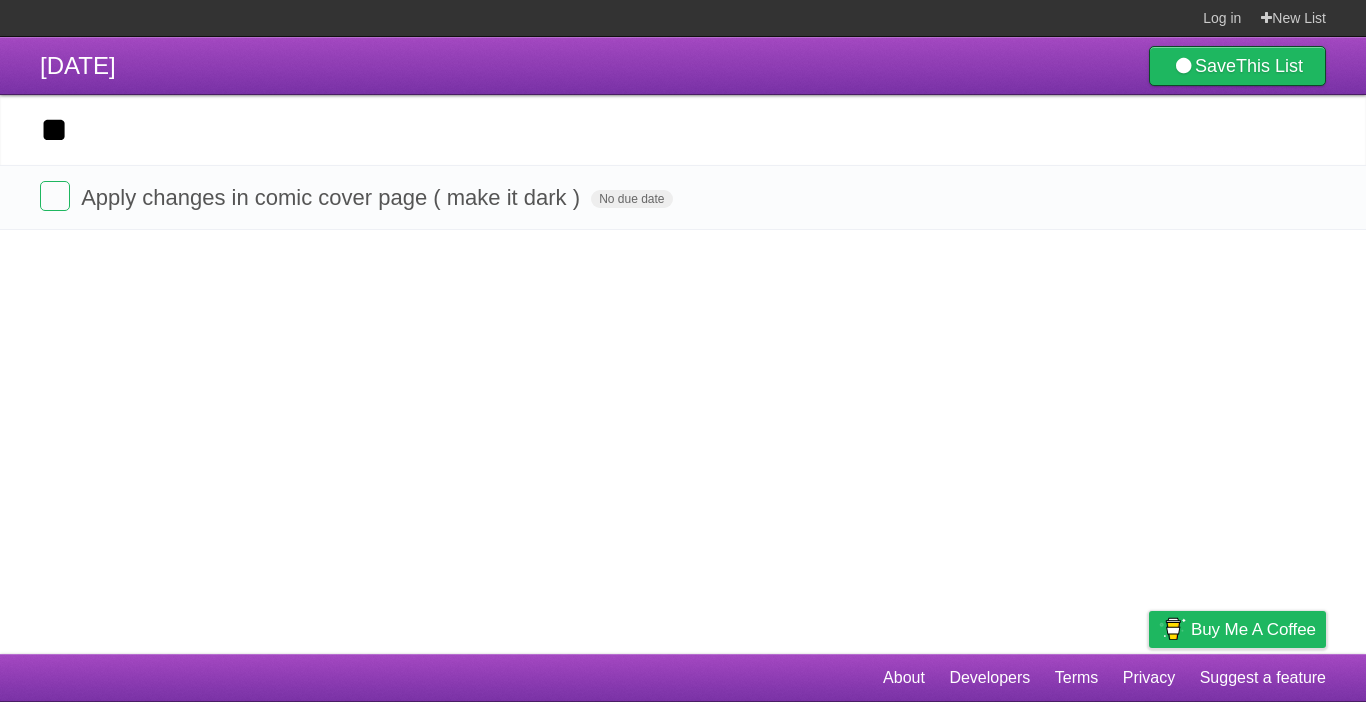 type on "*" 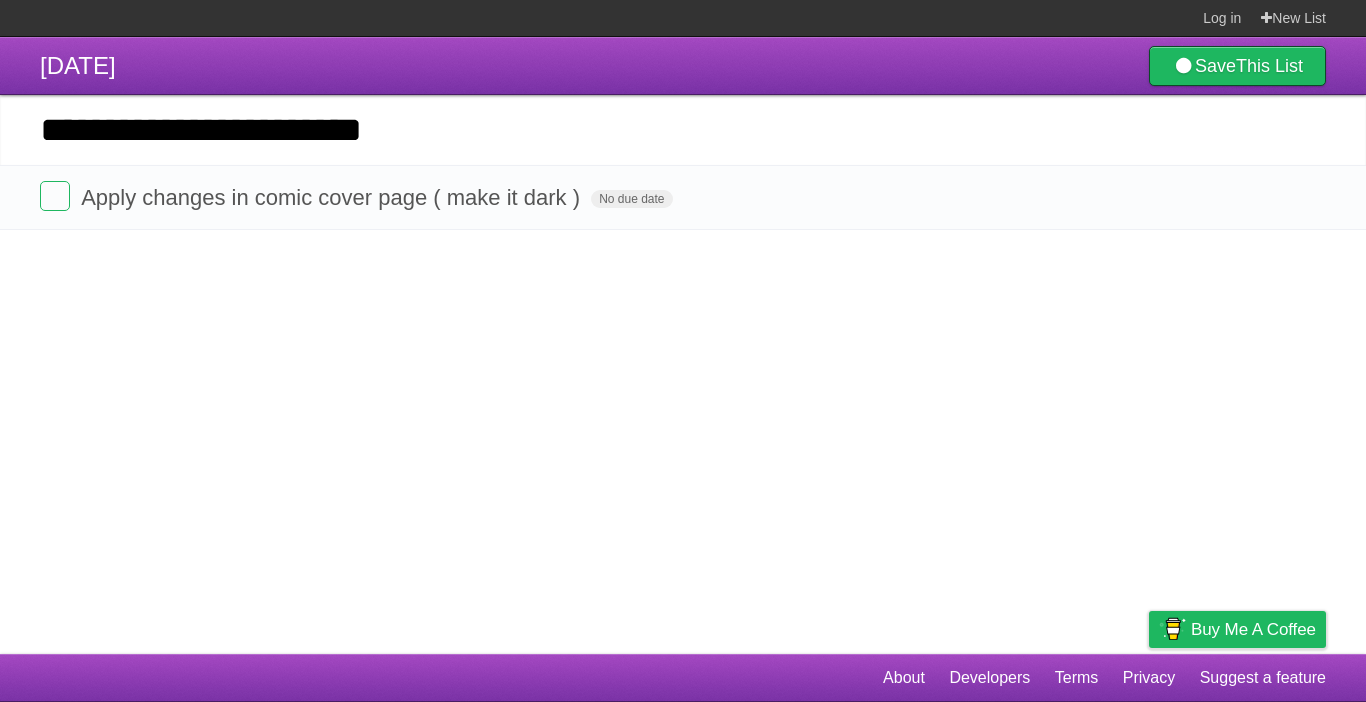 type on "**********" 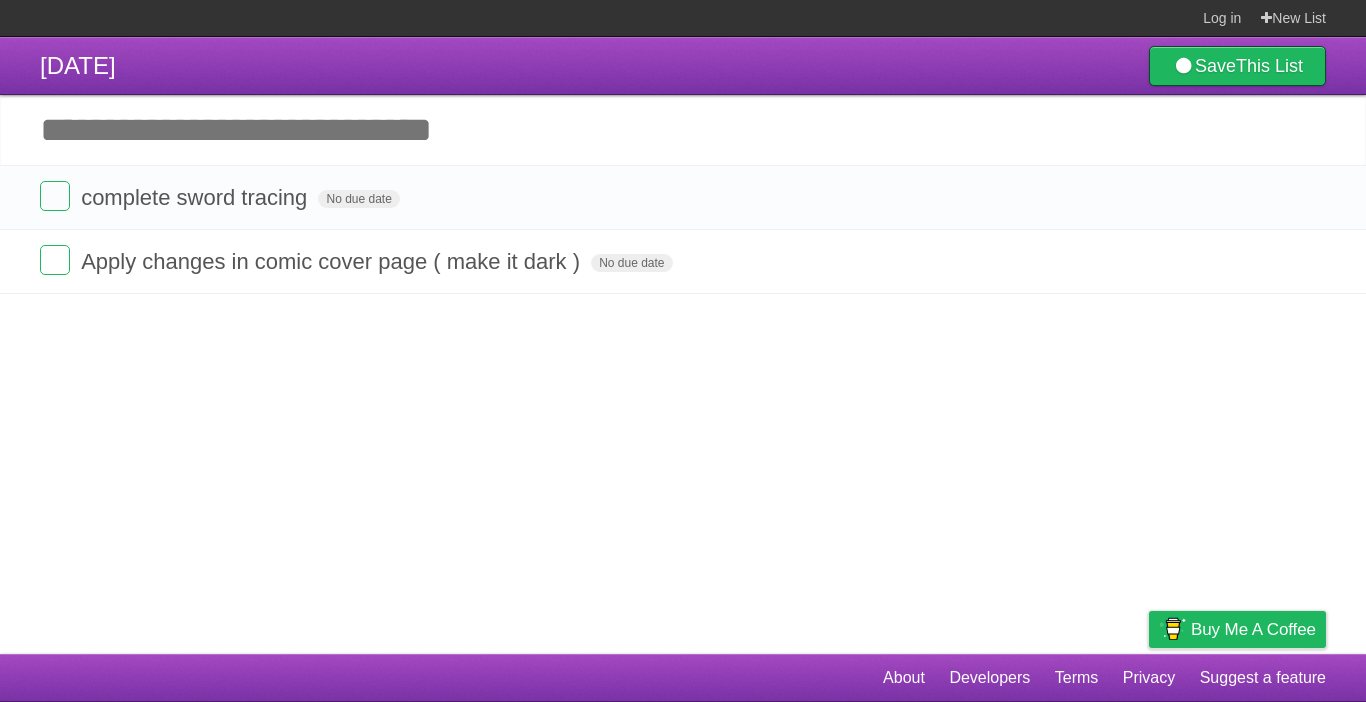 click on "Add another task" at bounding box center [683, 130] 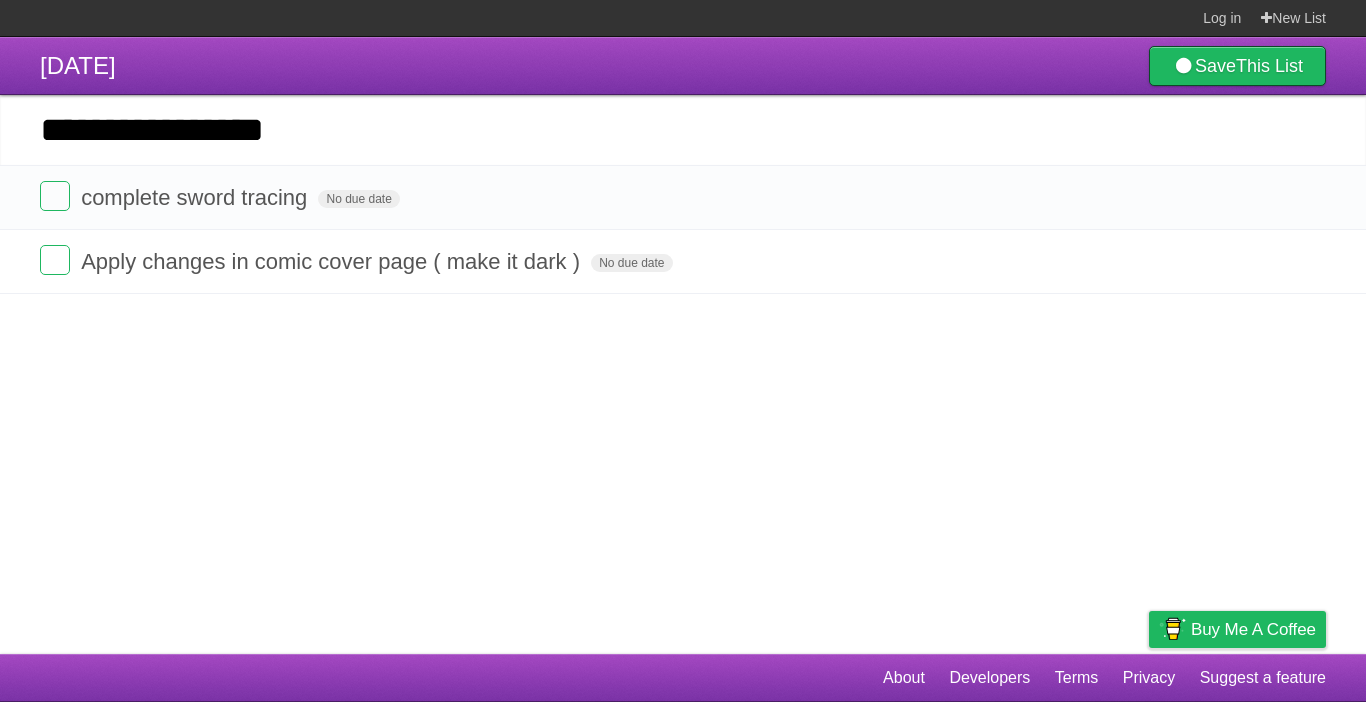click on "**********" at bounding box center [683, 130] 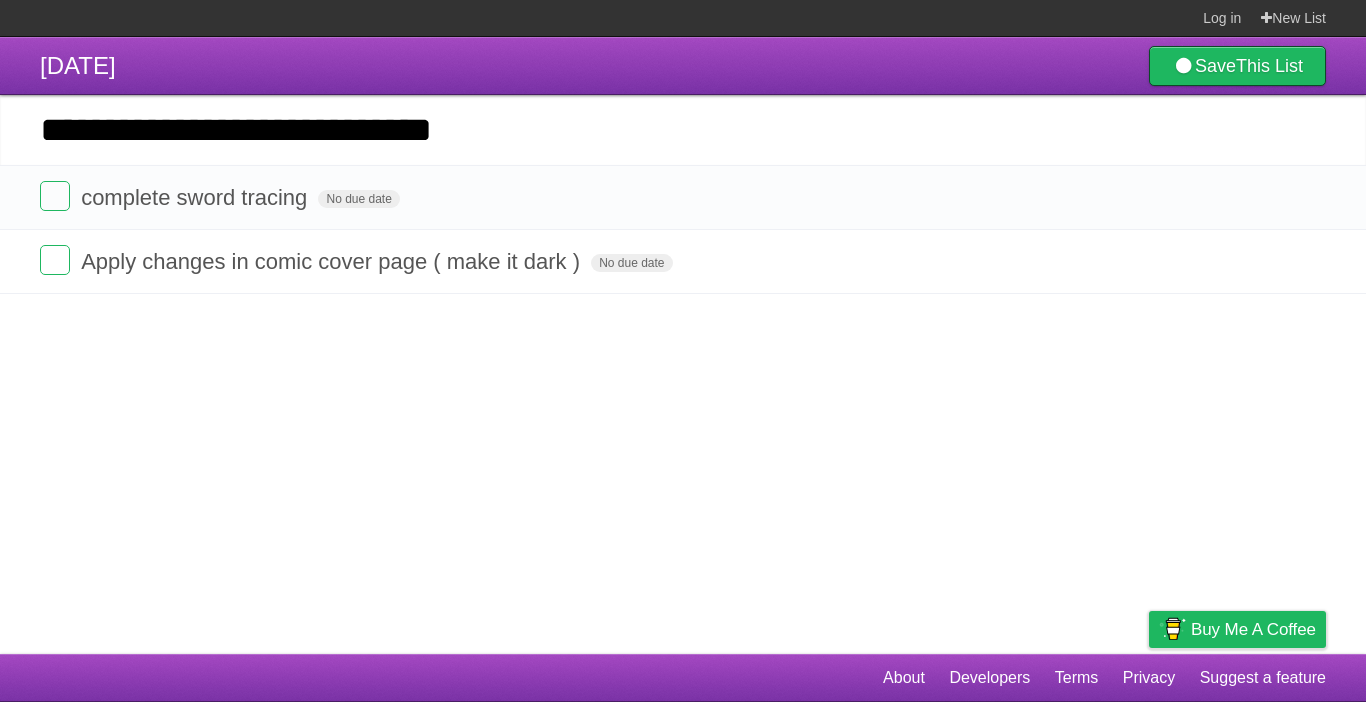 type on "**********" 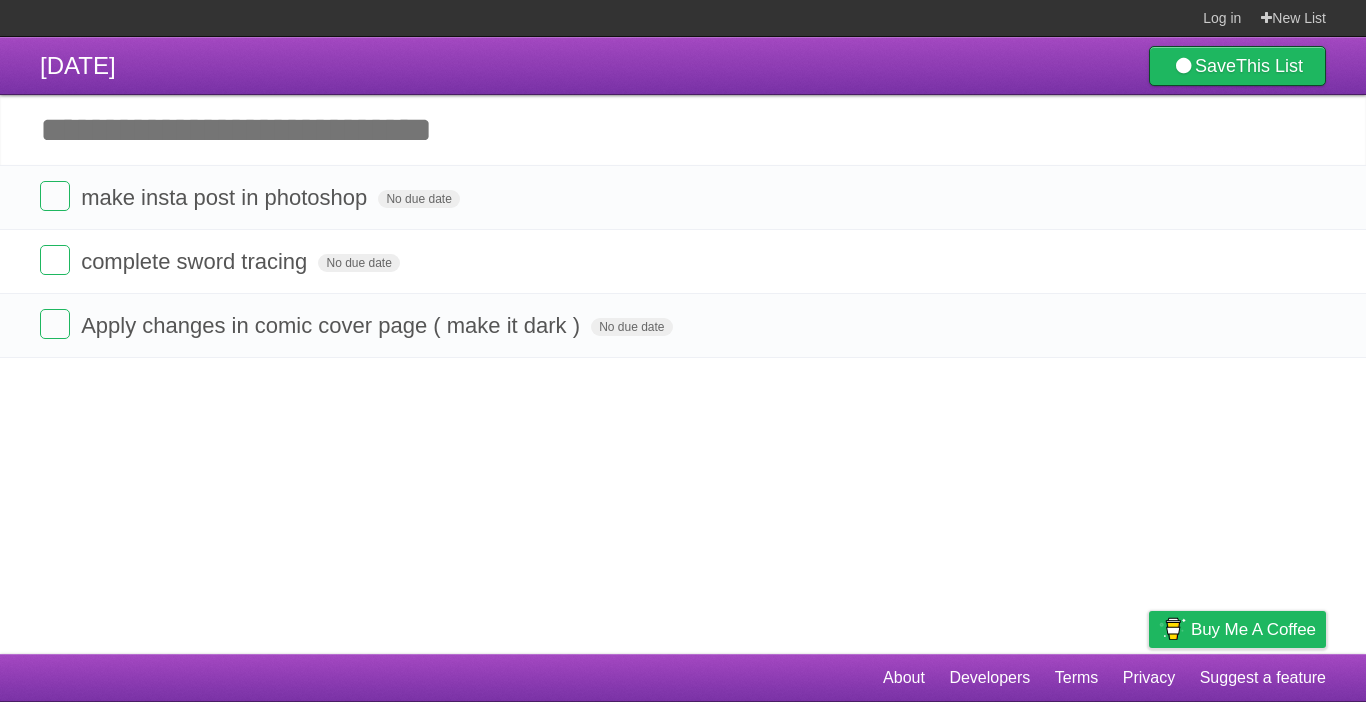 click on "[DATE]
Save  This List
Add another task
*********
make insta post in photoshop
No due date
White
Red
Blue
Green
Purple
Orange
complete sword tracing
No due date
White
Red
Blue
Green
Purple
Orange
Apply changes in comic cover page ( make it dark )
No due date
White
Red
Blue
Green
Purple
Orange" at bounding box center [683, 345] 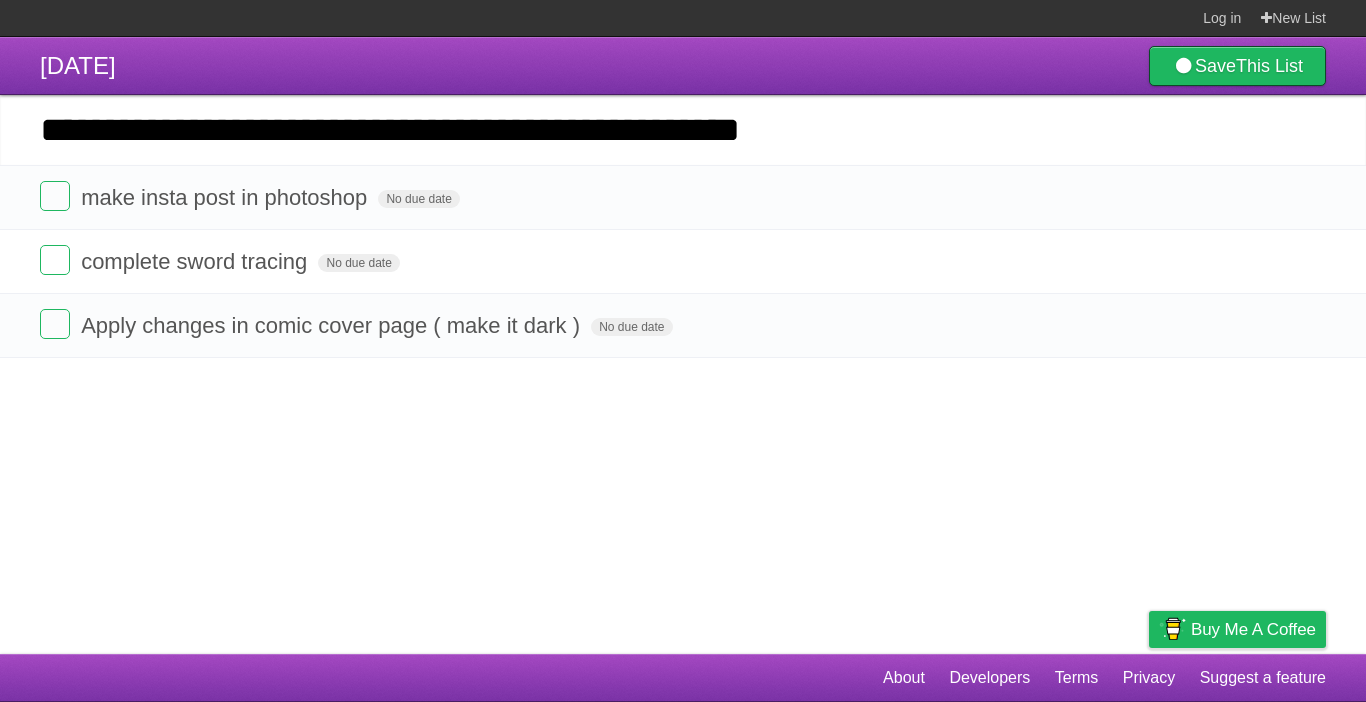 type on "**********" 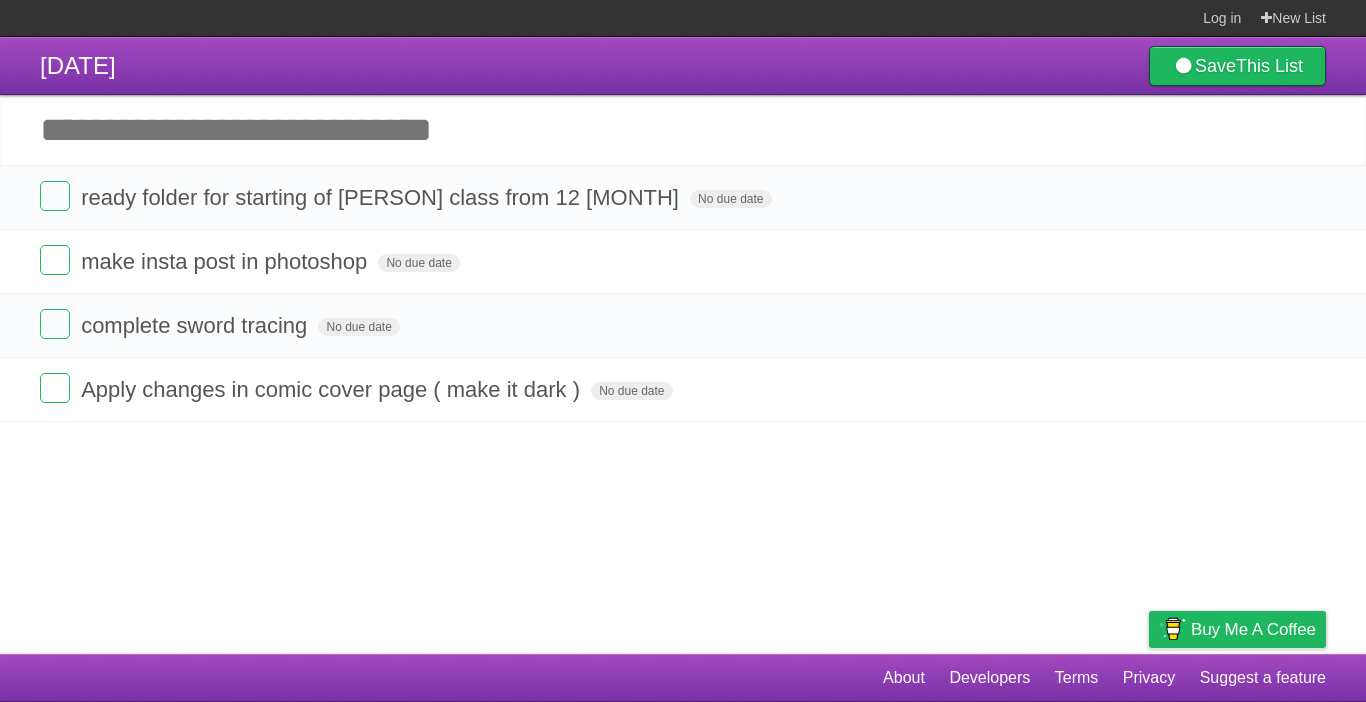 click on "Add another task" at bounding box center (683, 130) 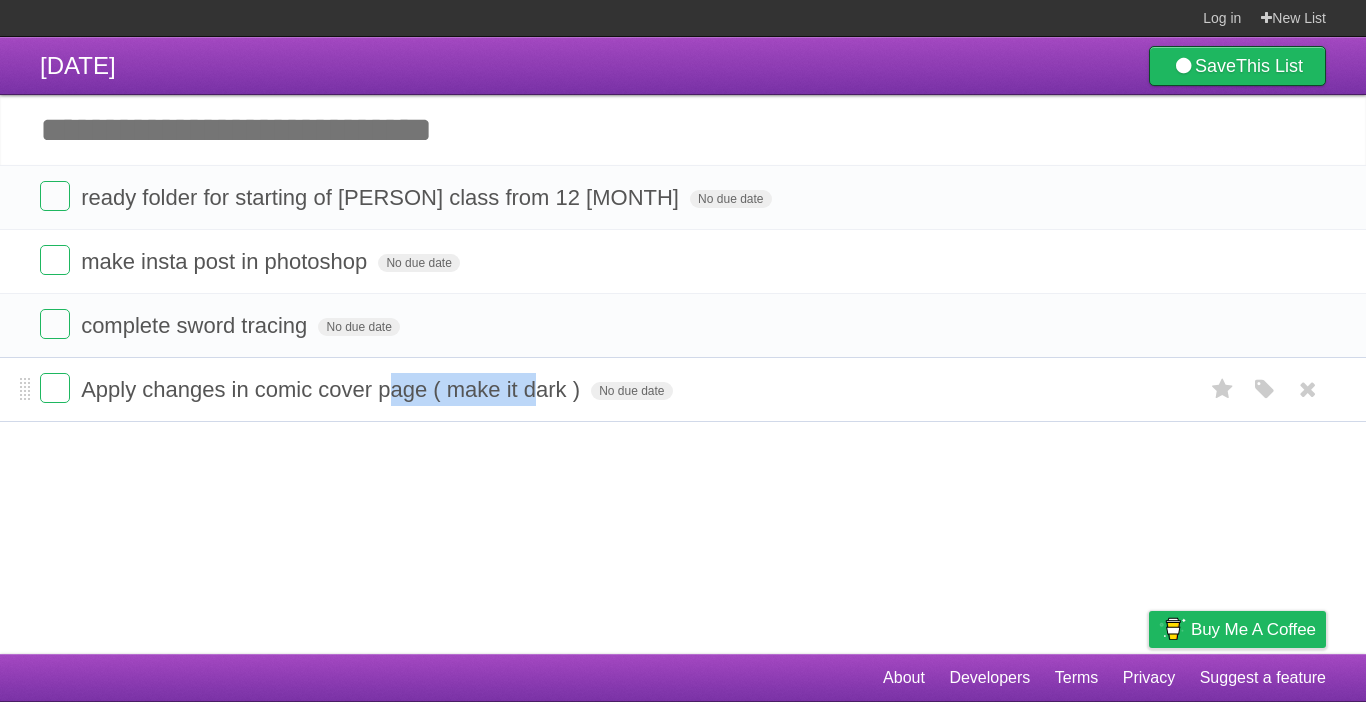drag, startPoint x: 386, startPoint y: 398, endPoint x: 532, endPoint y: 396, distance: 146.0137 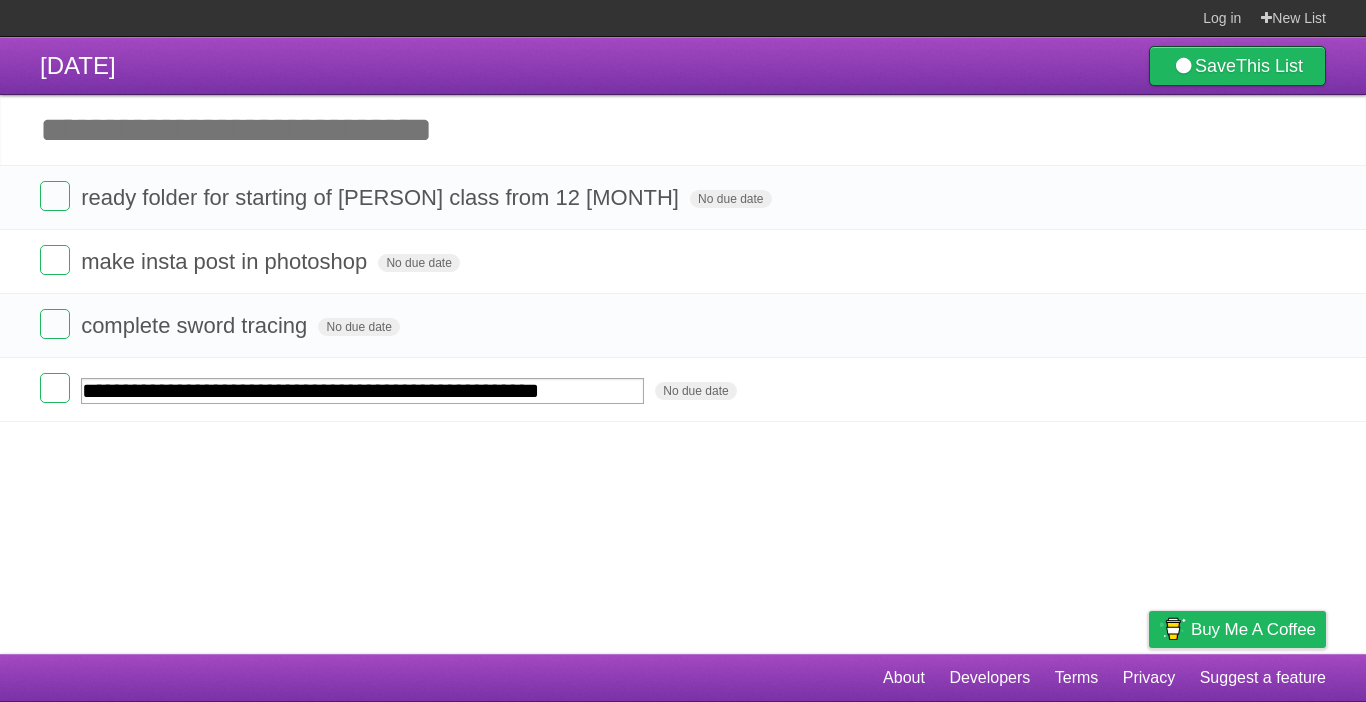 click on "ready folder for starting of [PERSON] class from 12 [MONTH]" at bounding box center [683, 345] 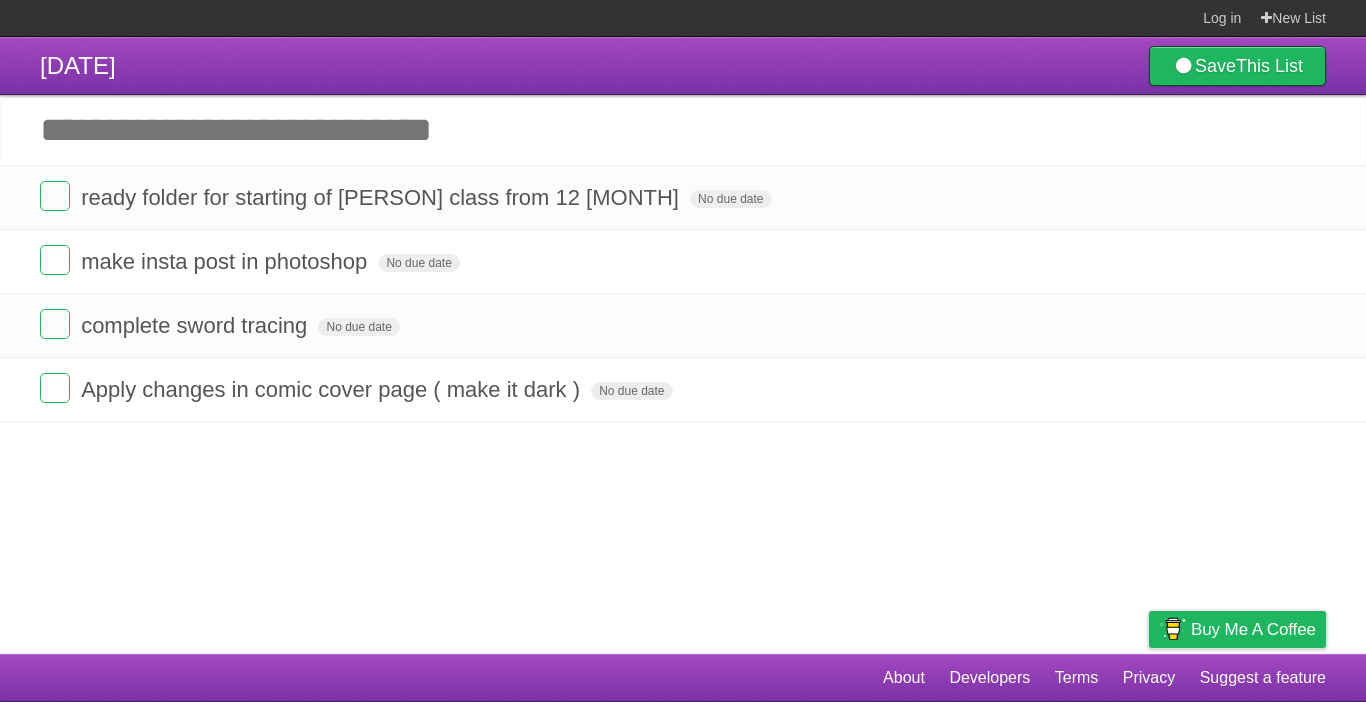 click on "Add another task" at bounding box center [683, 130] 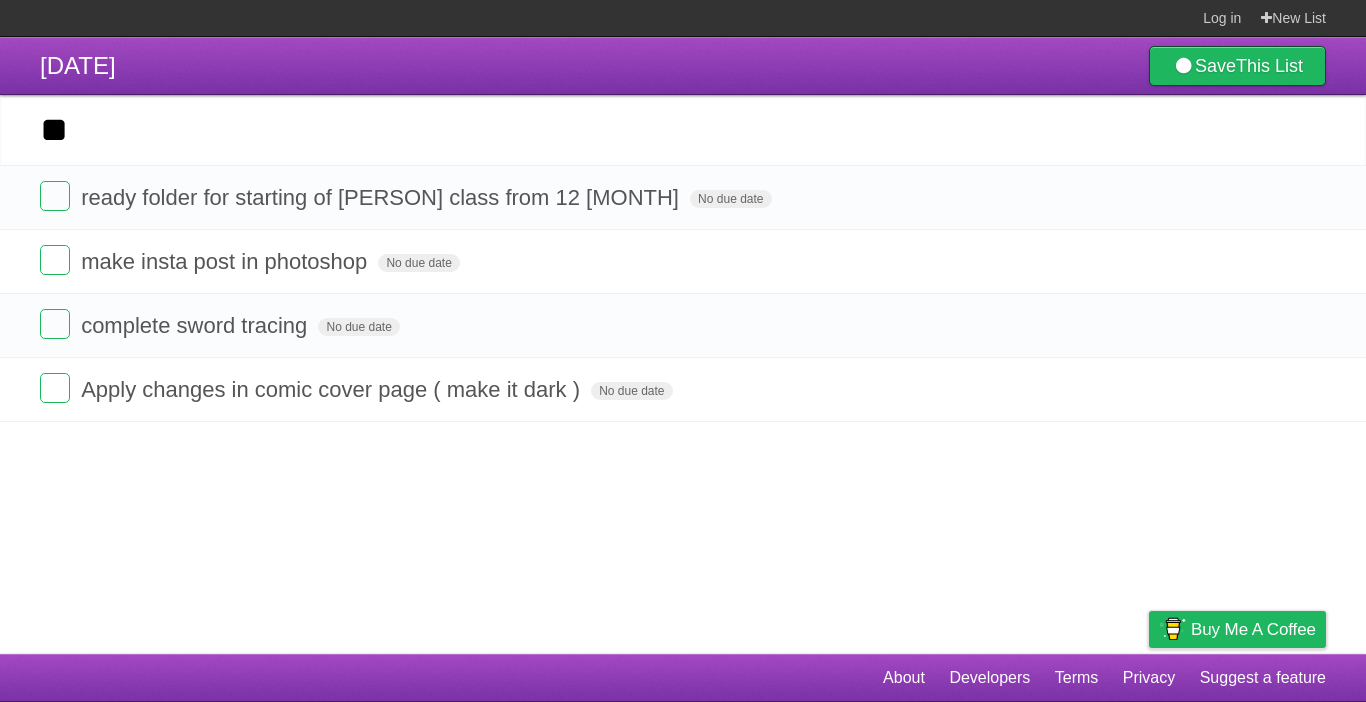 type on "*" 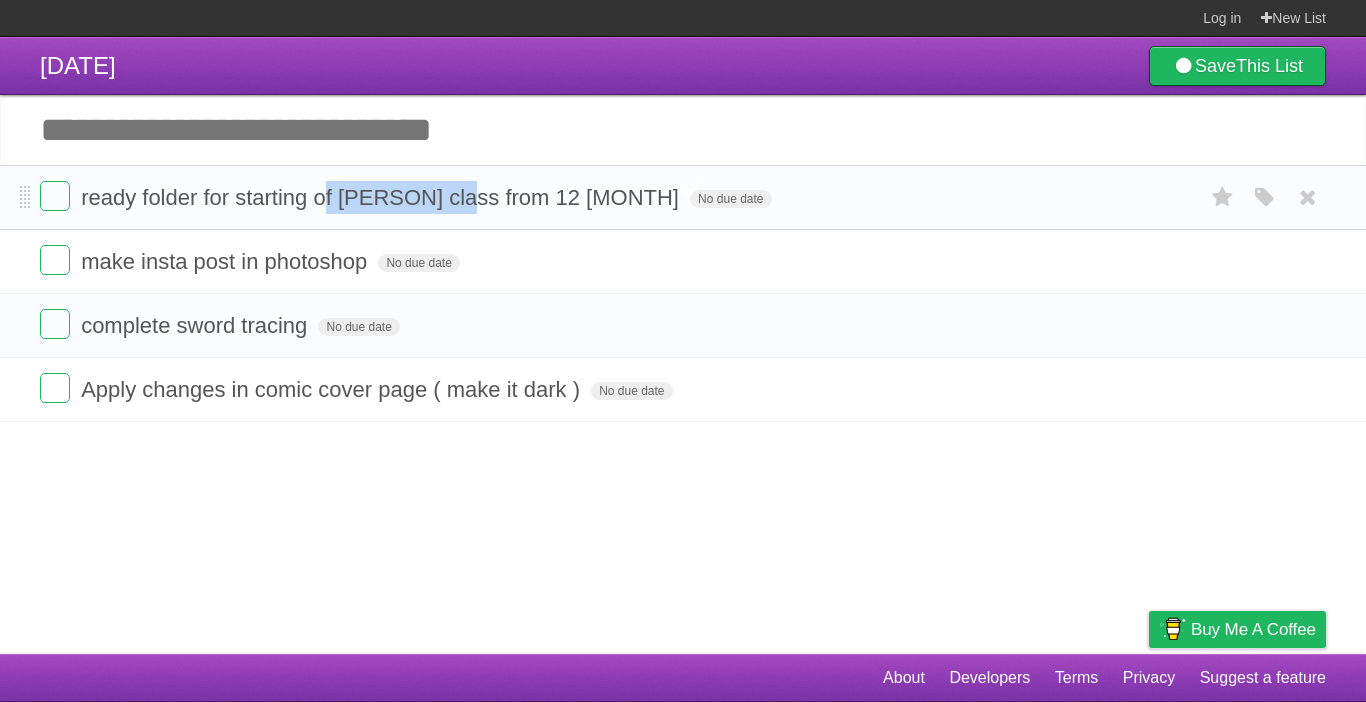 drag, startPoint x: 321, startPoint y: 203, endPoint x: 445, endPoint y: 192, distance: 124.486946 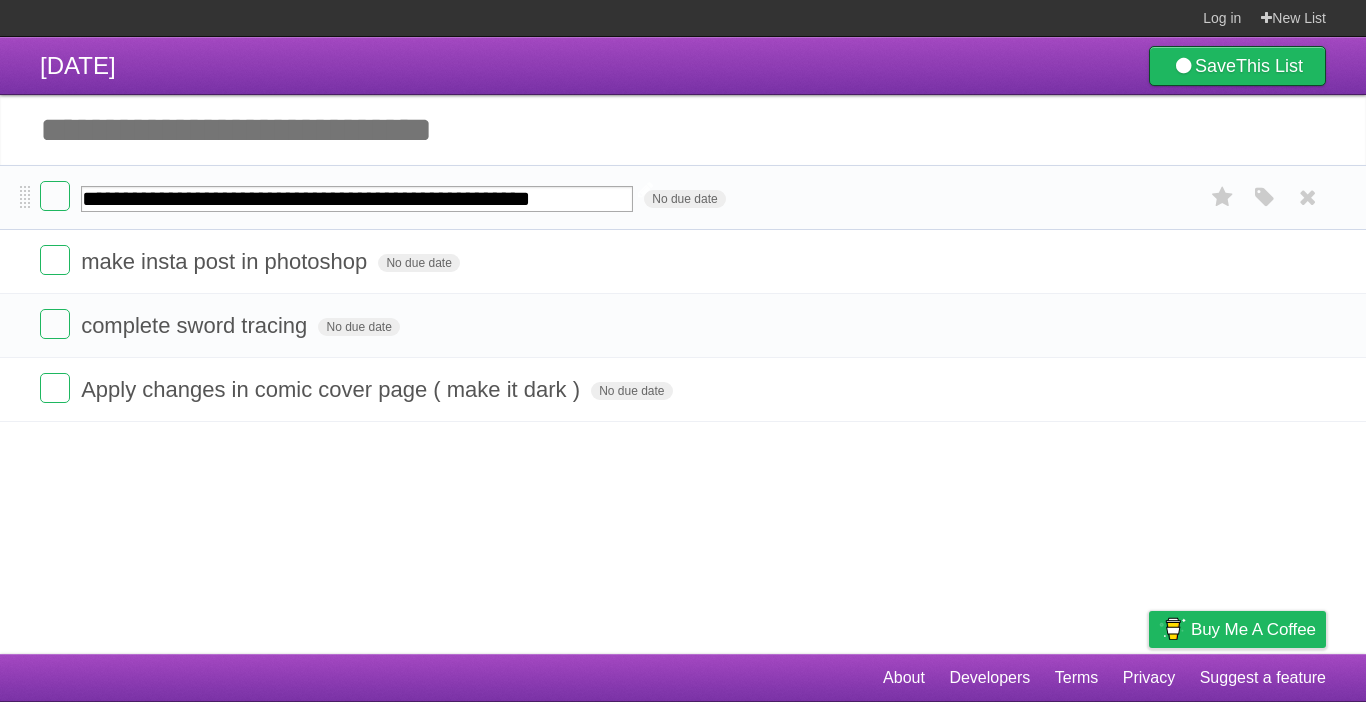 click on "**********" at bounding box center [357, 199] 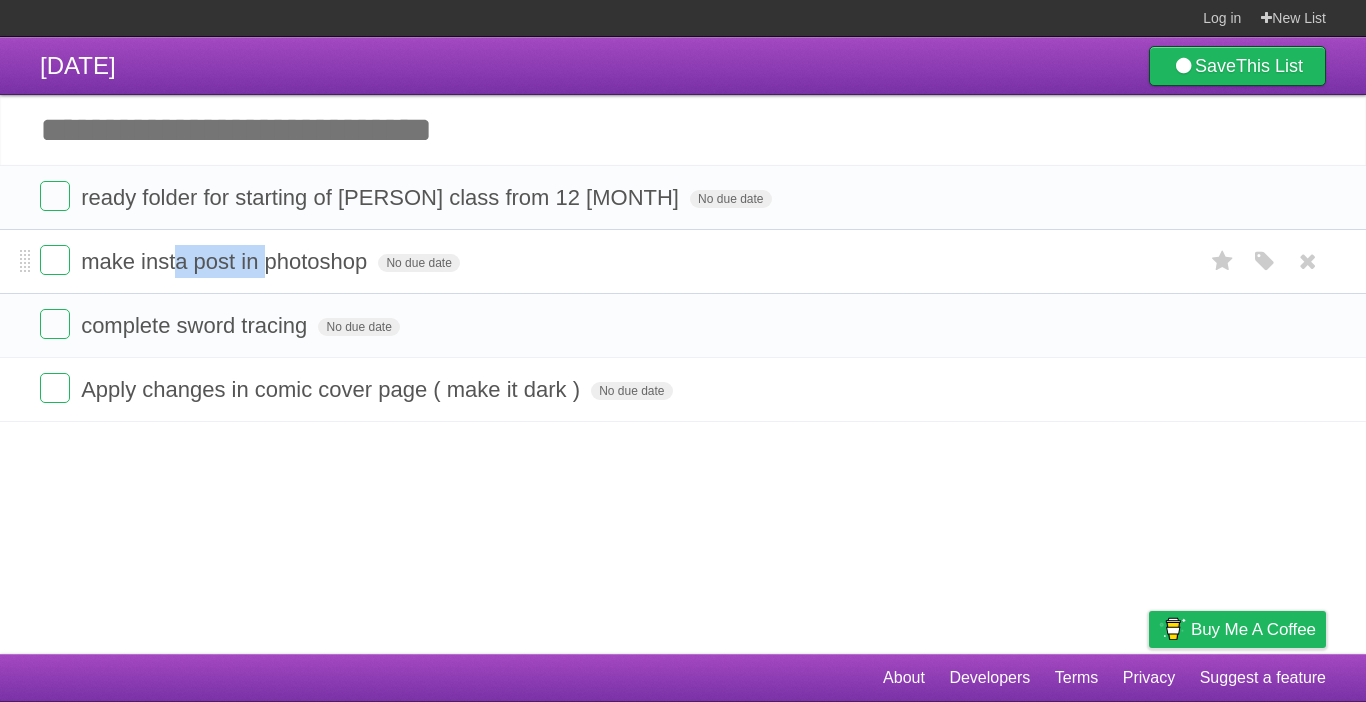 drag, startPoint x: 180, startPoint y: 257, endPoint x: 269, endPoint y: 261, distance: 89.08984 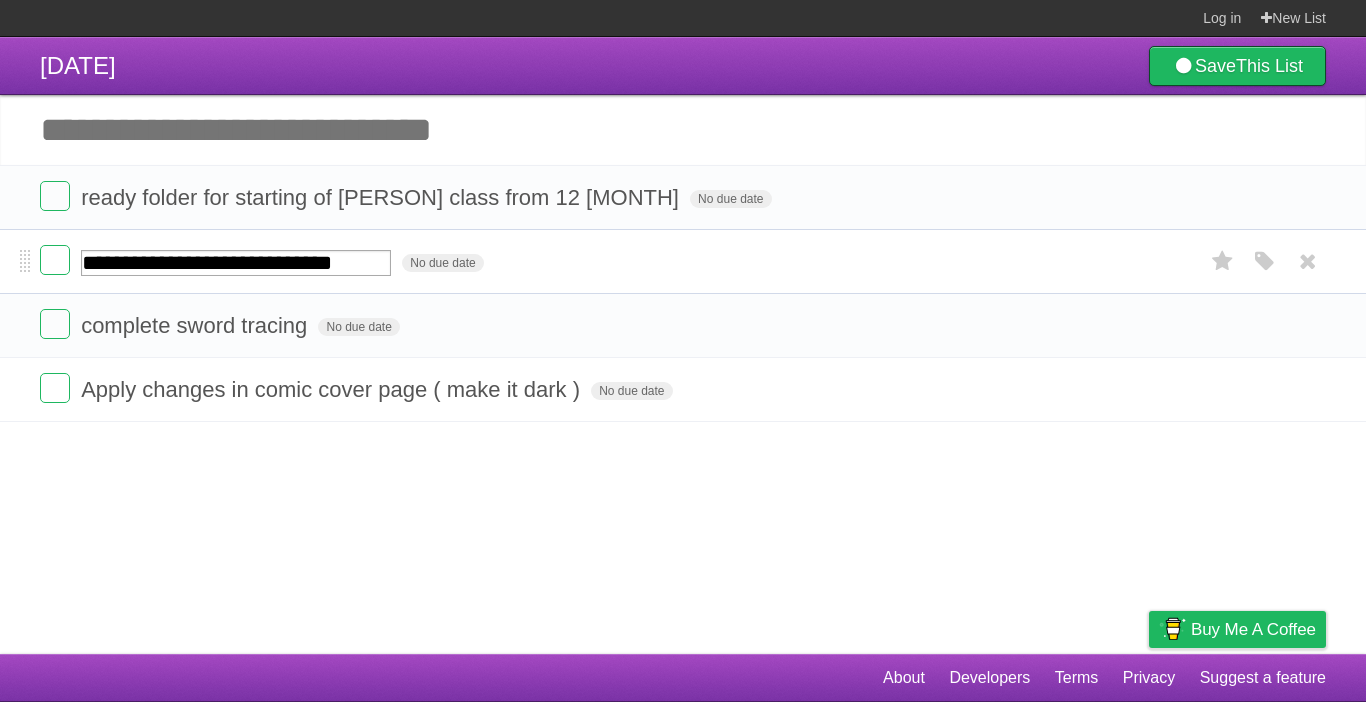click on "**********" at bounding box center (236, 263) 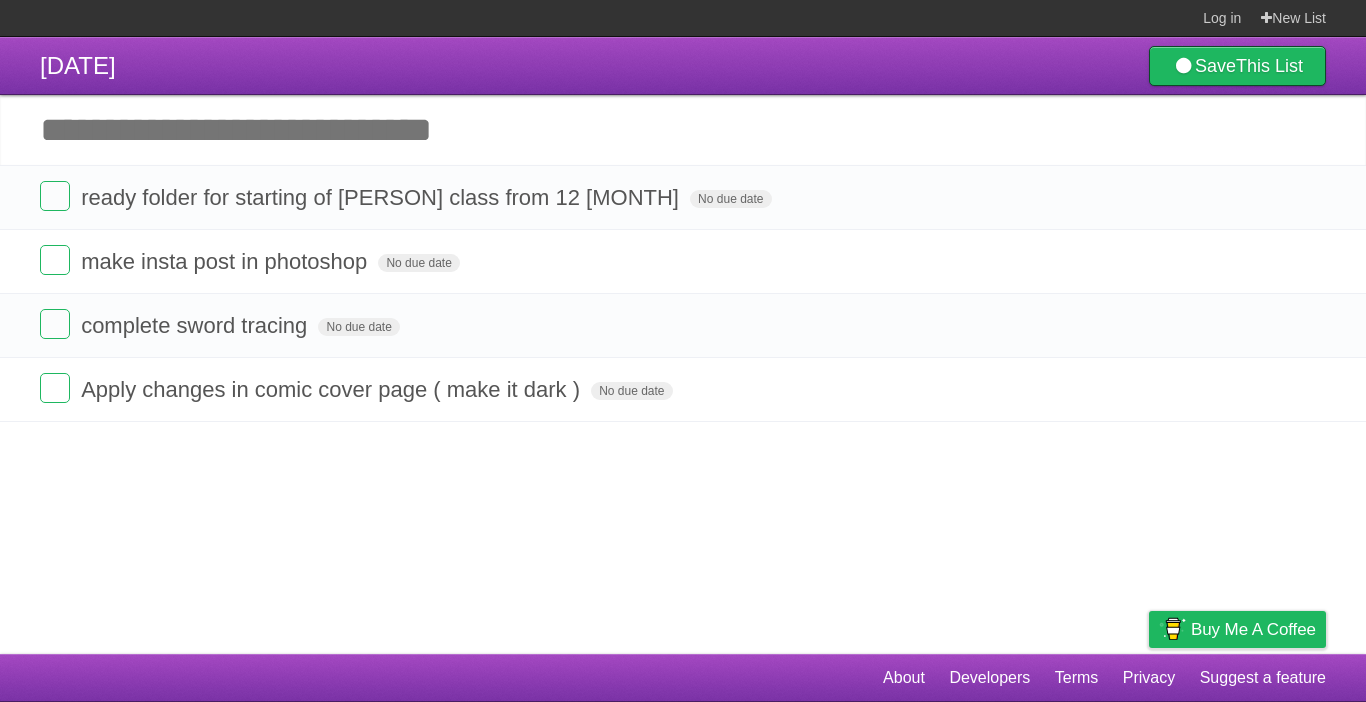 click on "Add another task" at bounding box center [683, 130] 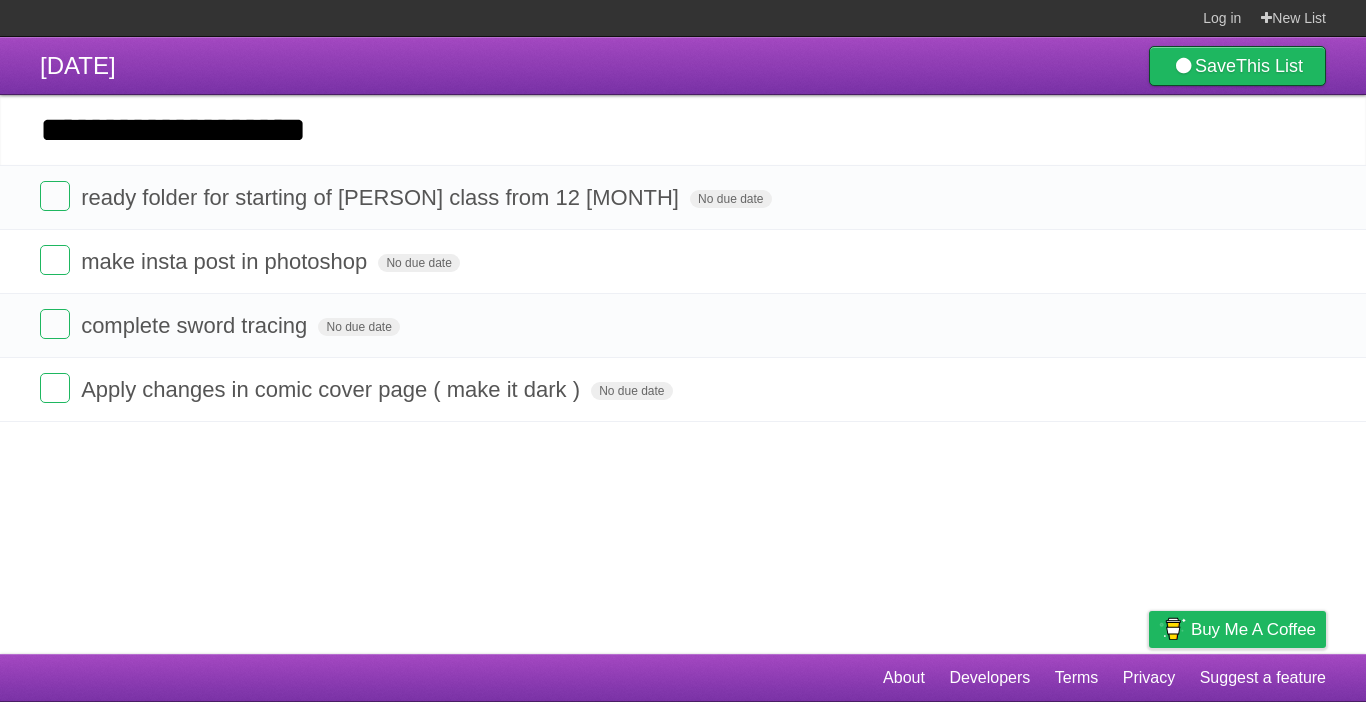 type on "**********" 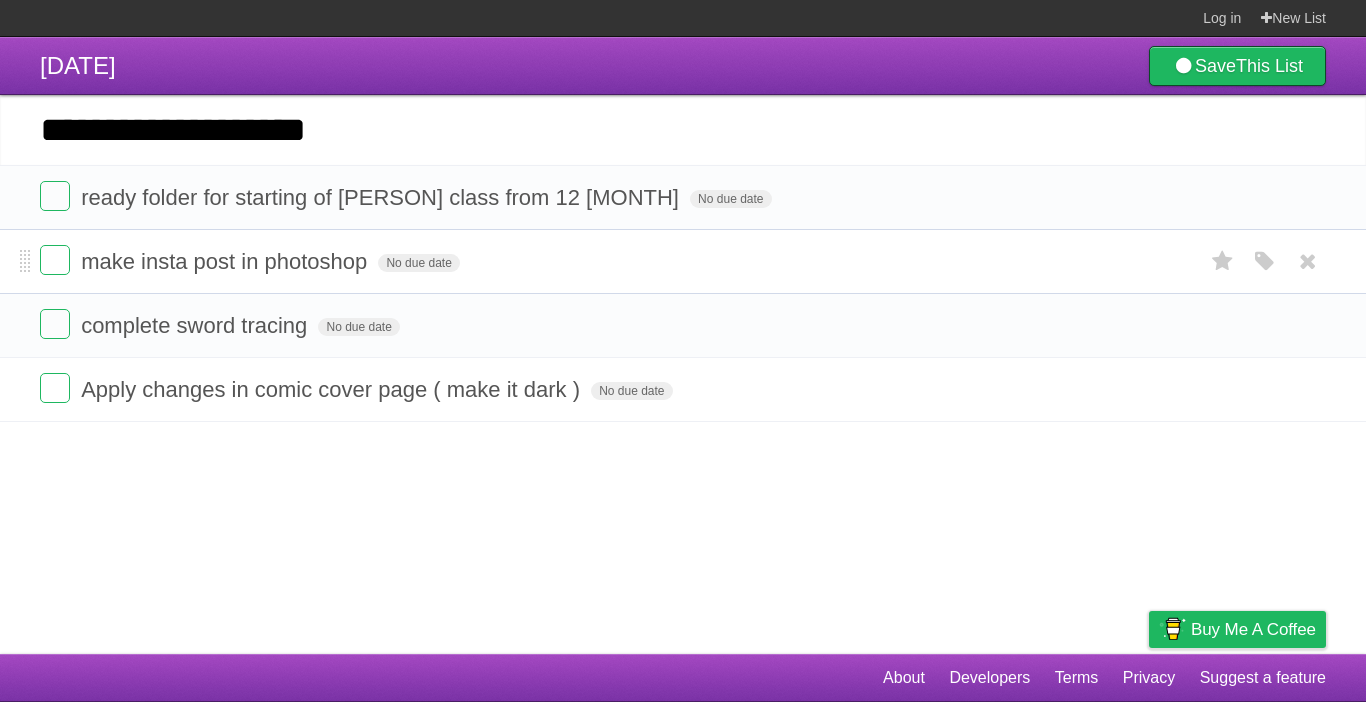 type 